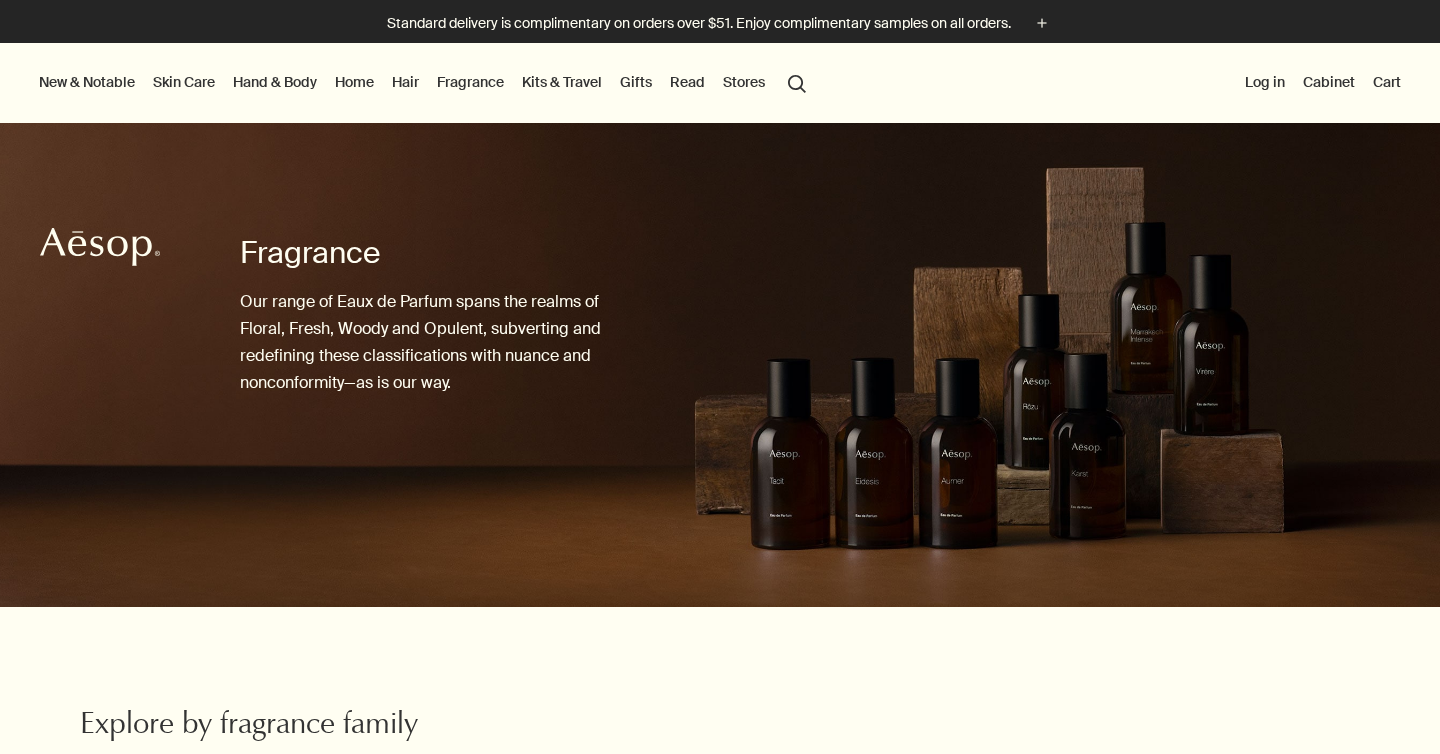 scroll, scrollTop: 0, scrollLeft: 0, axis: both 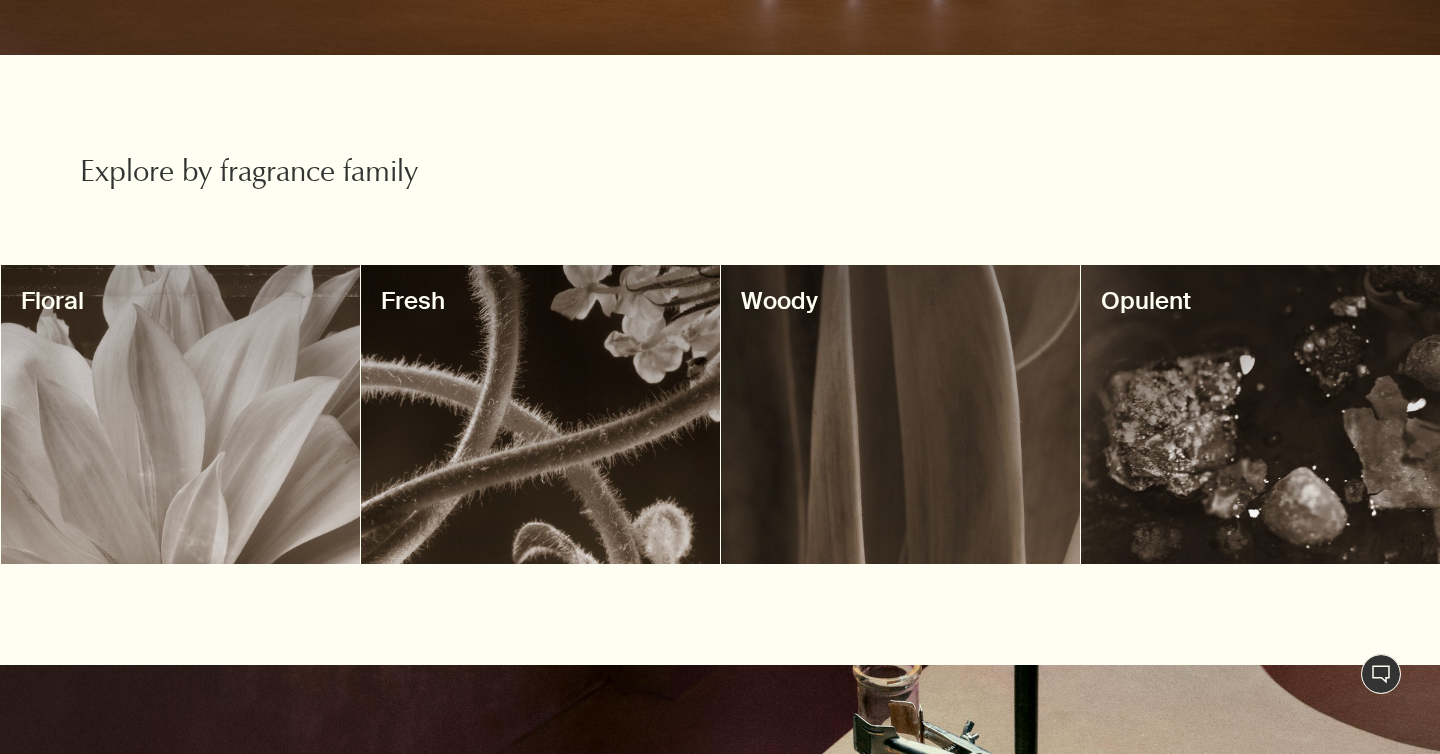 click at bounding box center (900, 414) 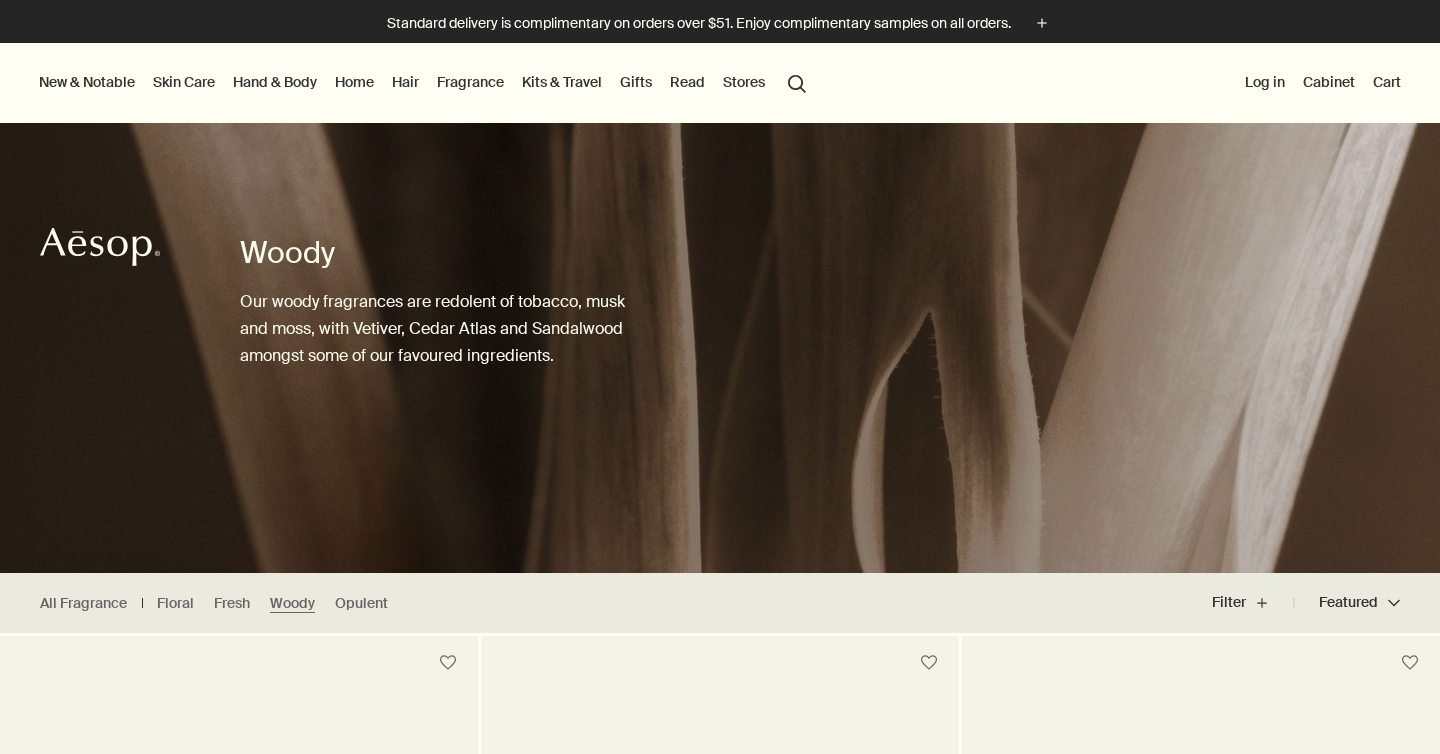 scroll, scrollTop: 0, scrollLeft: 0, axis: both 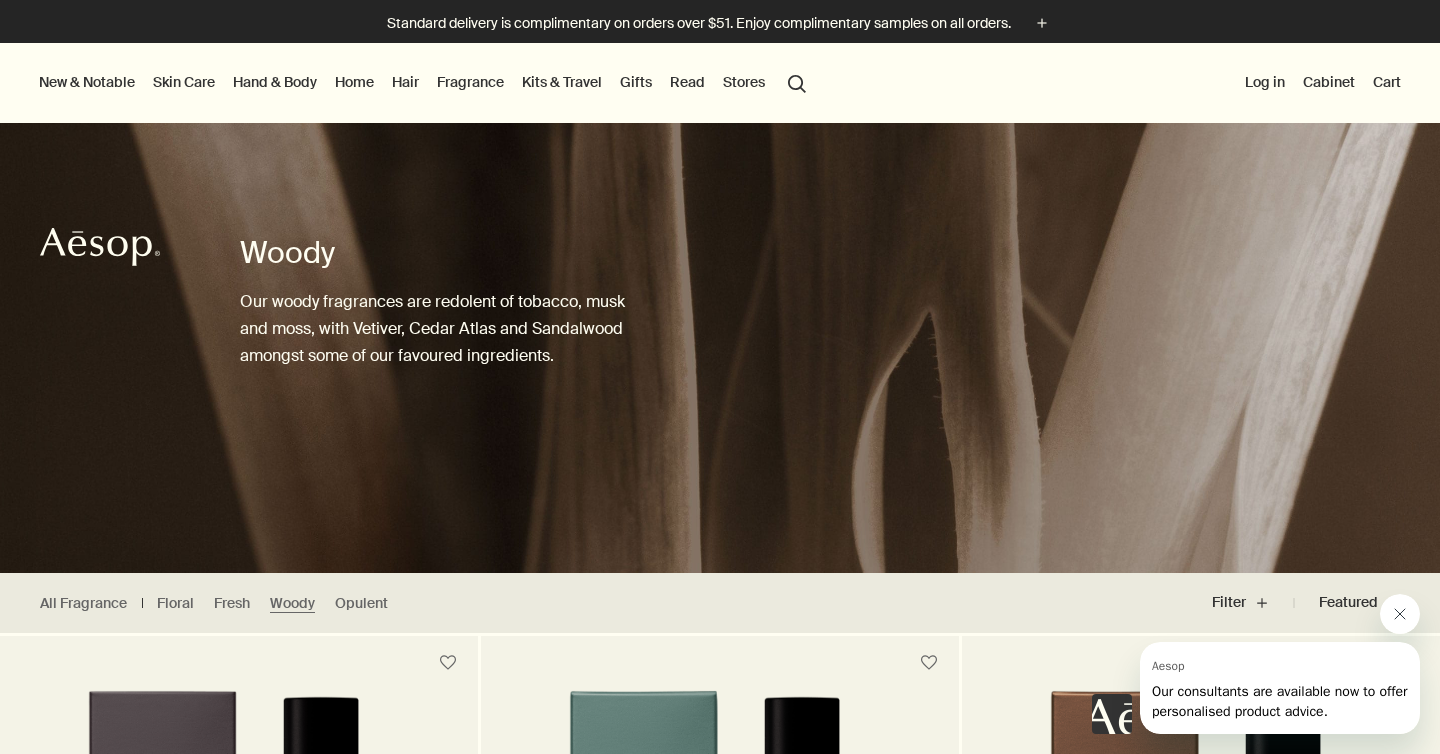 click on "Fragrance" at bounding box center [470, 82] 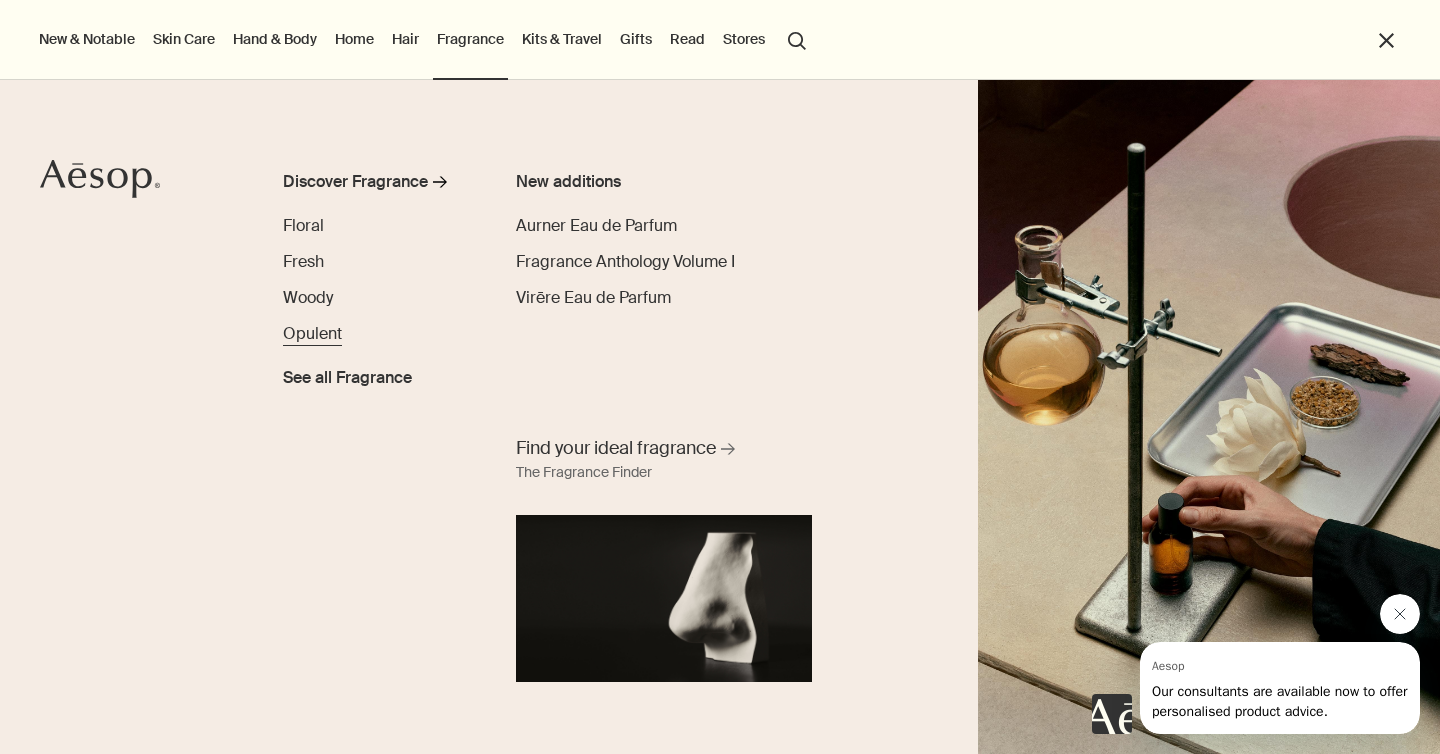 click on "Opulent" at bounding box center [312, 333] 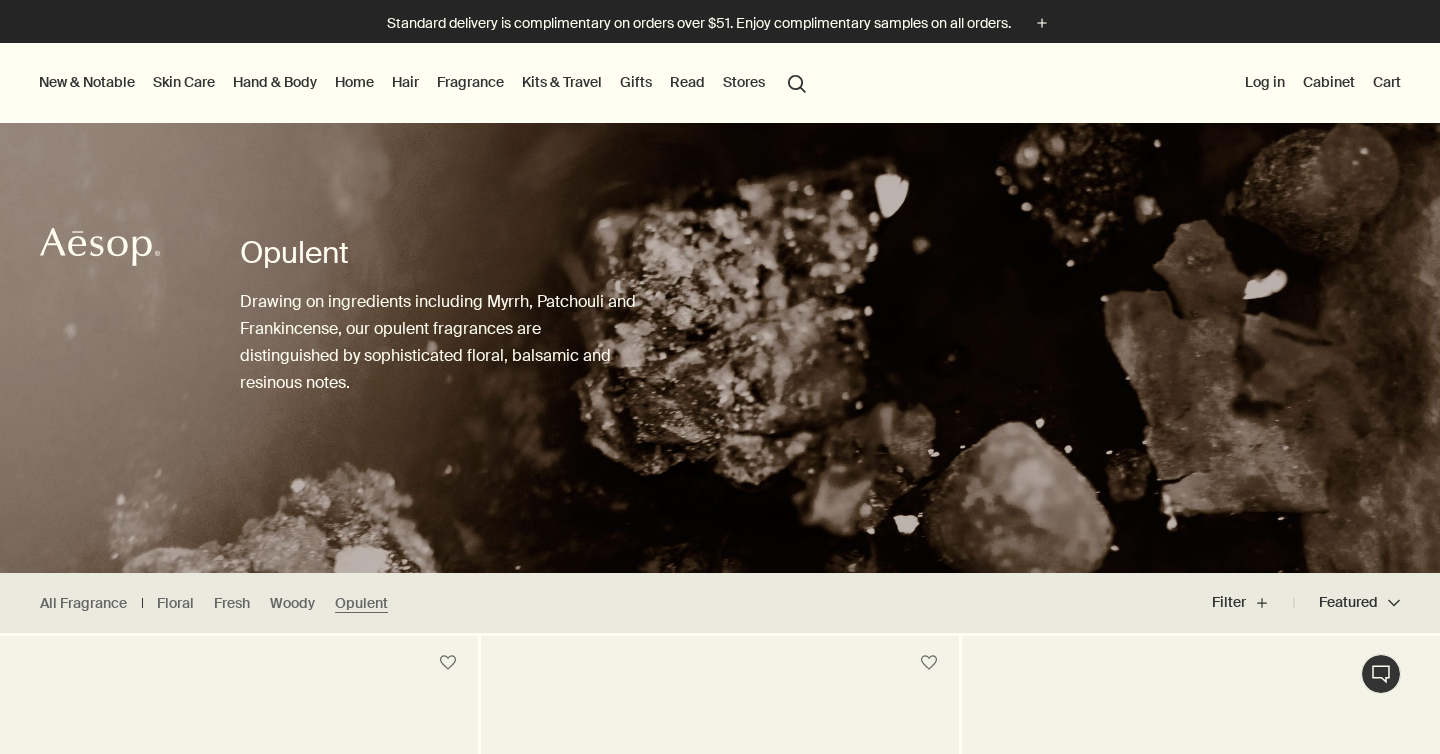 scroll, scrollTop: 0, scrollLeft: 0, axis: both 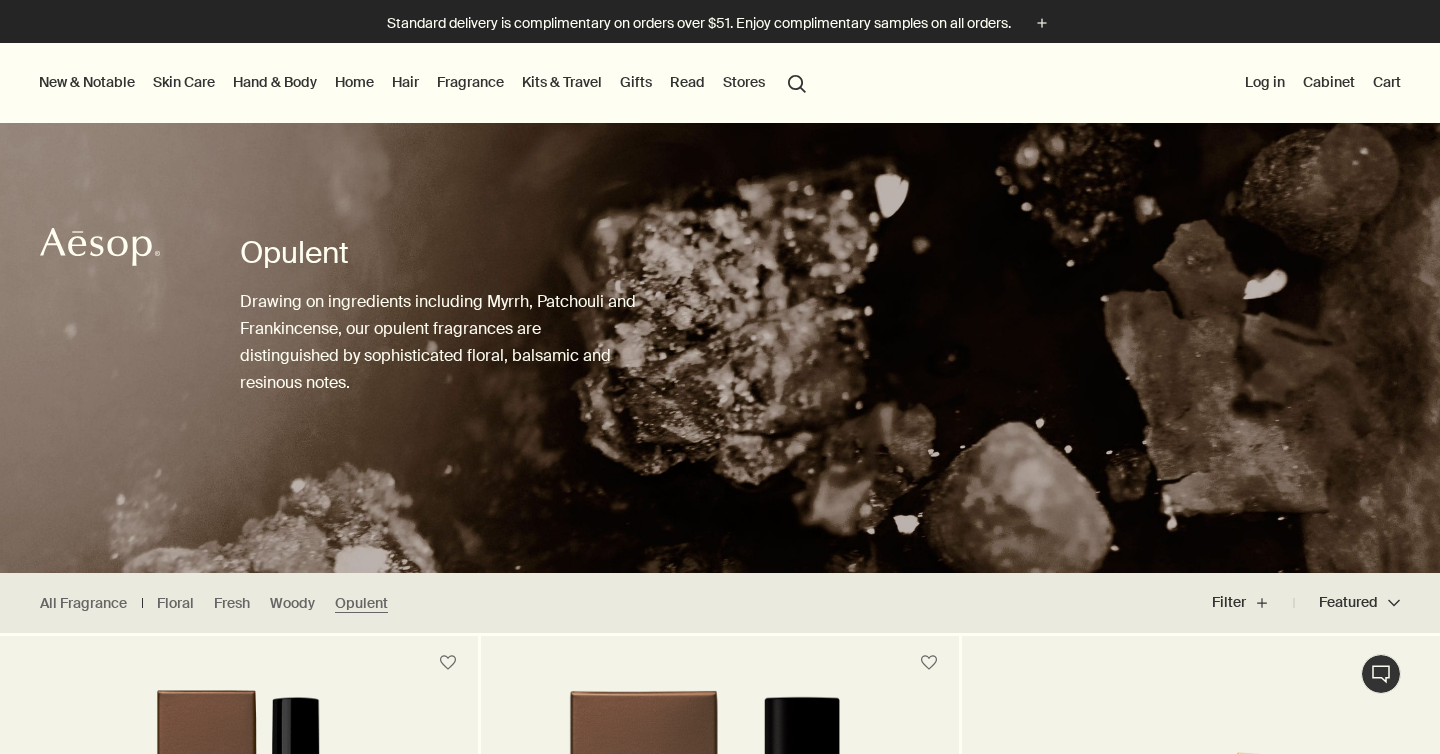 click on "Fragrance" at bounding box center [470, 82] 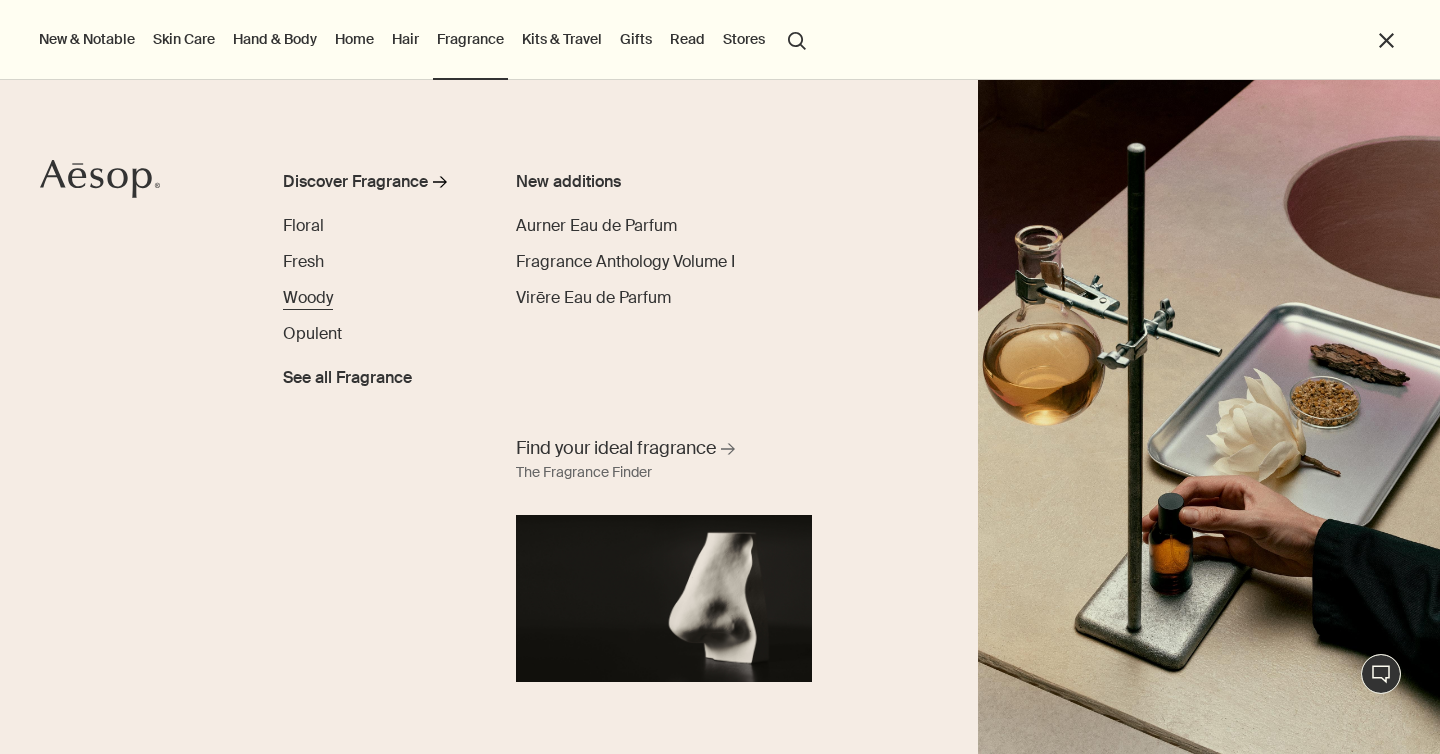 click on "Woody" at bounding box center [308, 297] 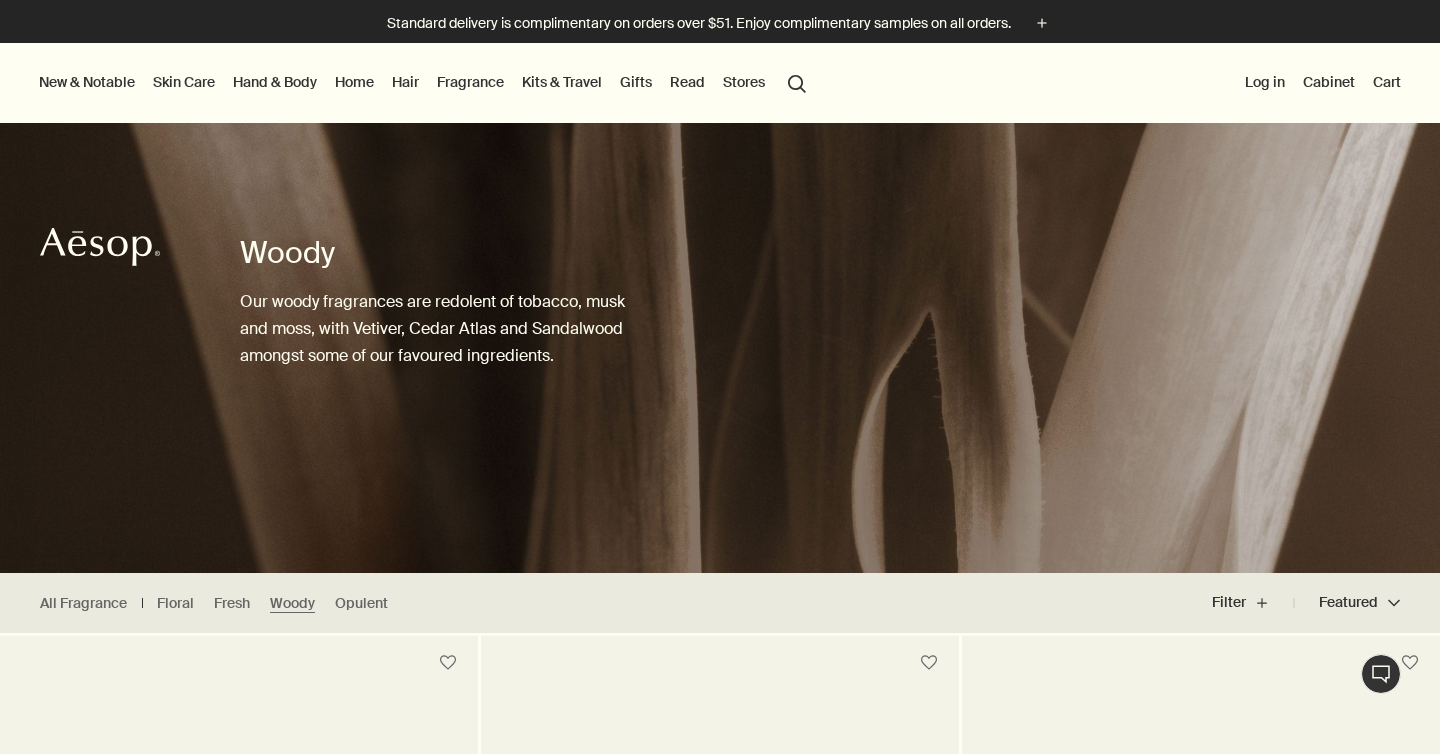 scroll, scrollTop: 0, scrollLeft: 0, axis: both 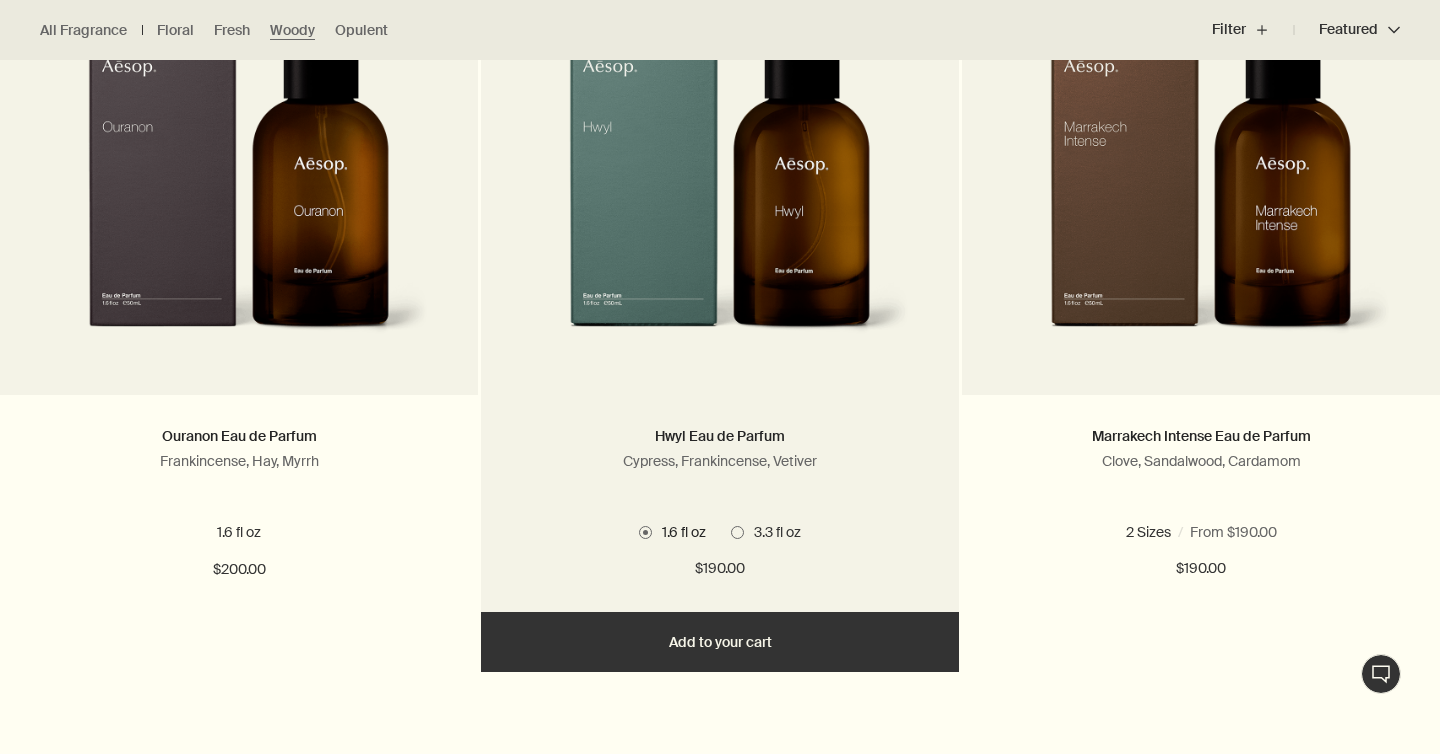 click at bounding box center [719, 180] 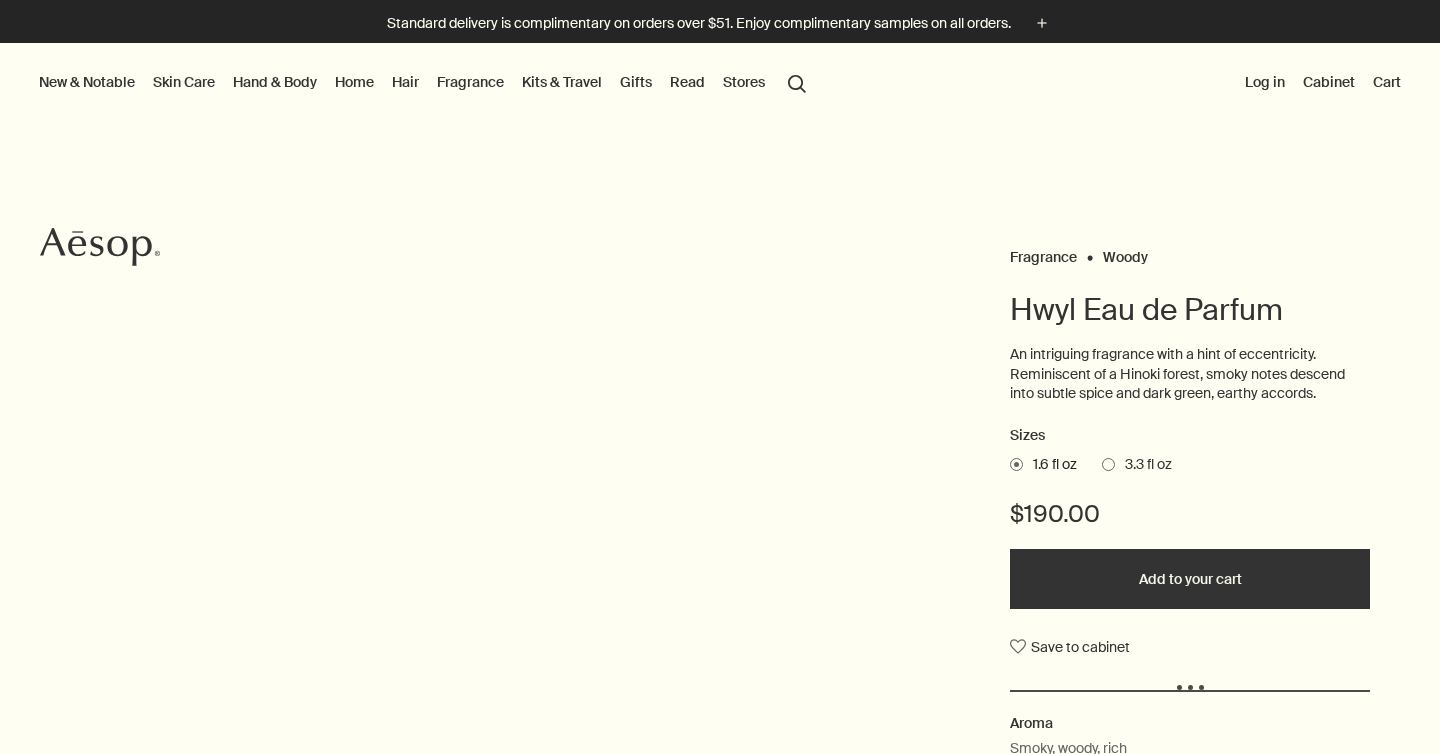 scroll, scrollTop: 0, scrollLeft: 0, axis: both 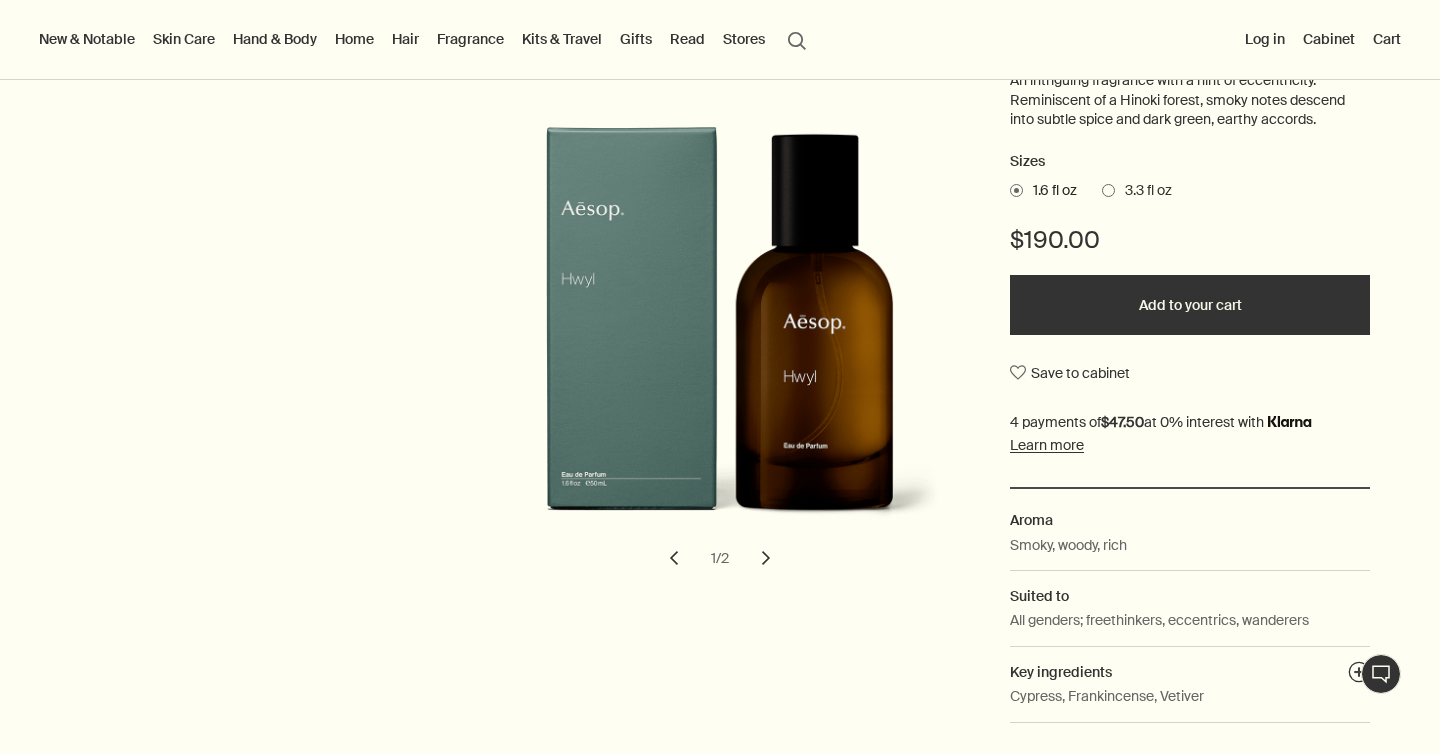 click on "chevron" at bounding box center [766, 558] 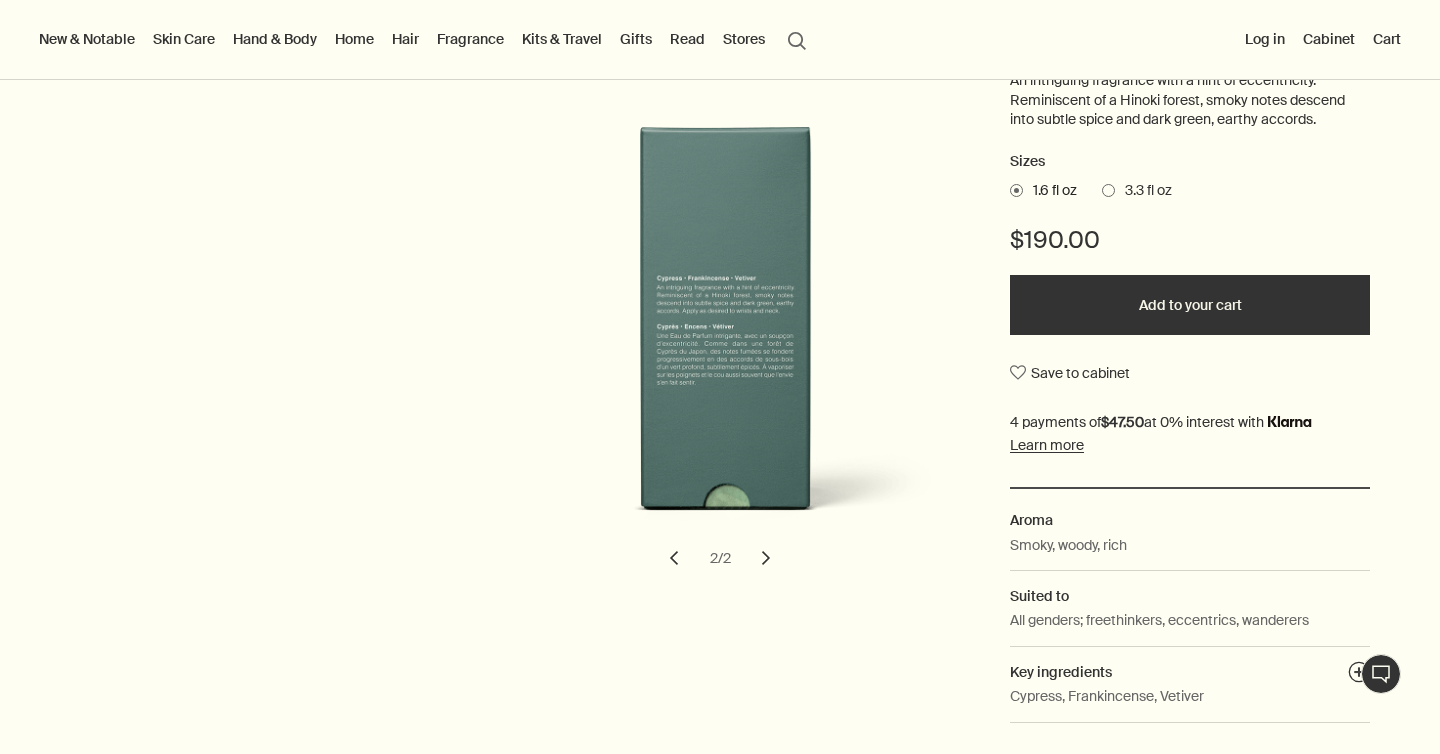click at bounding box center [1108, 190] 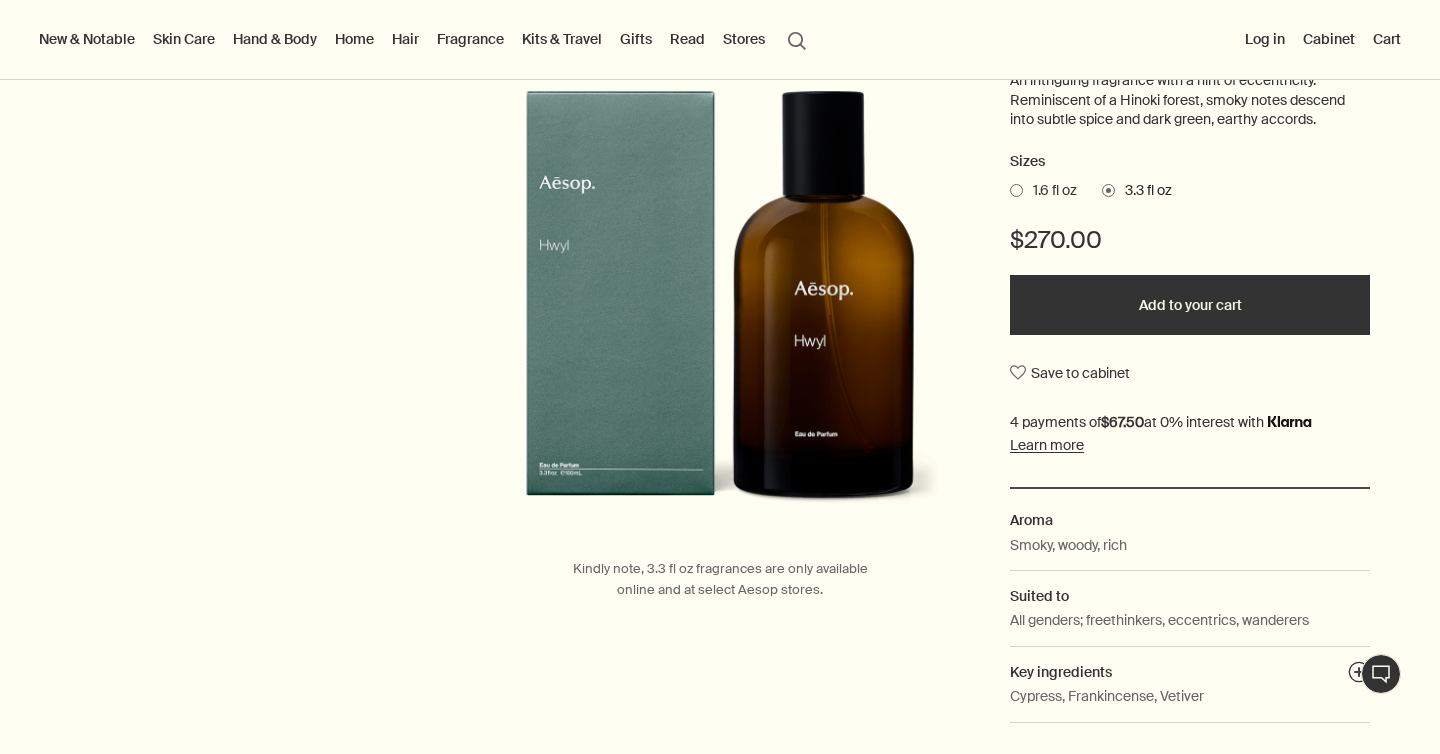 click at bounding box center (1016, 190) 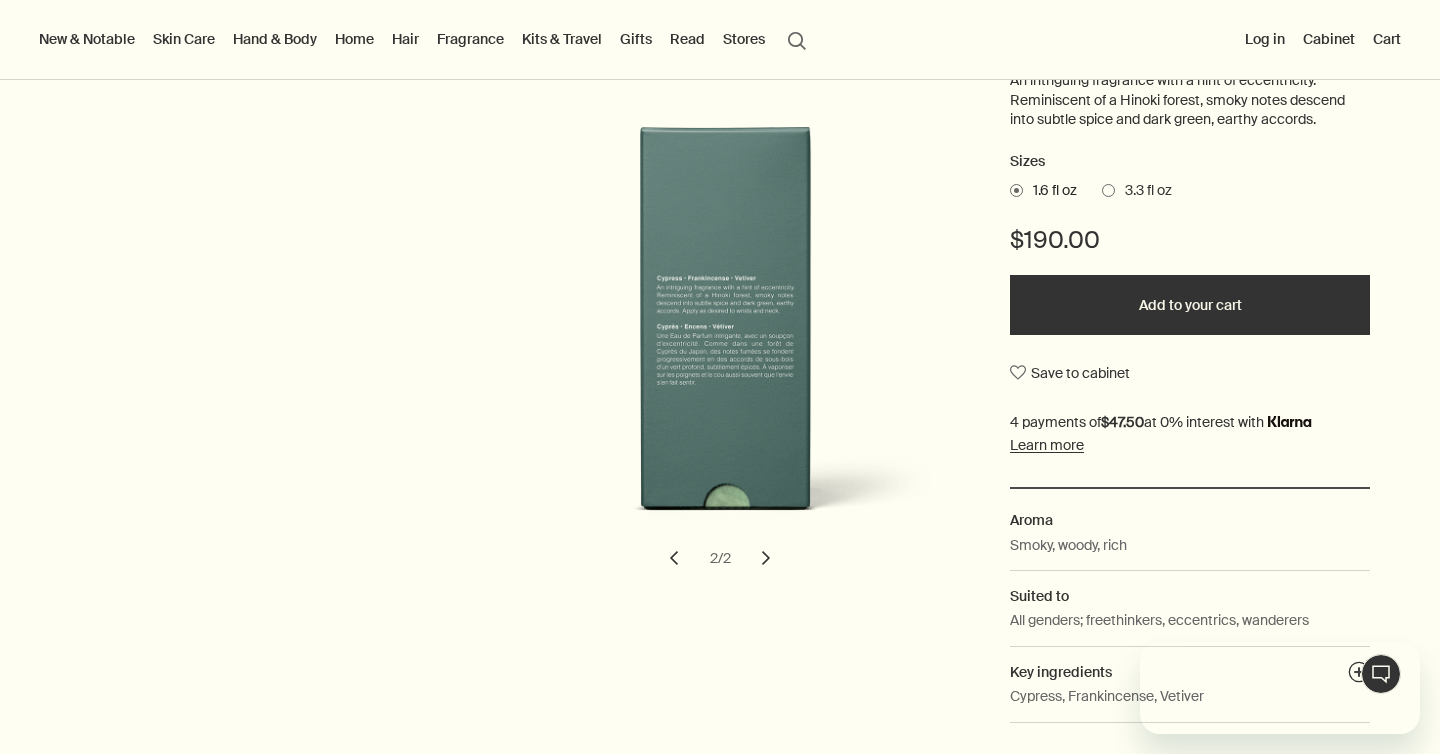 scroll, scrollTop: 0, scrollLeft: 0, axis: both 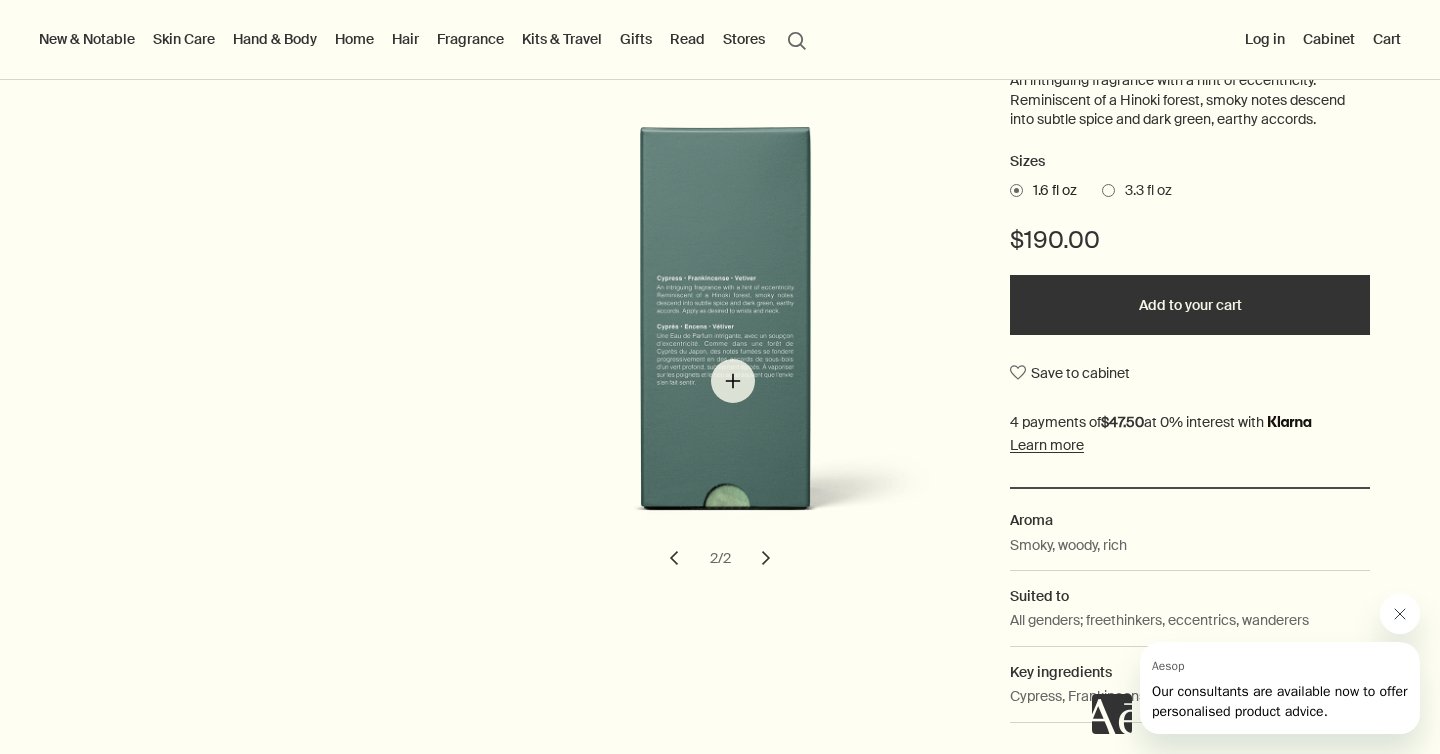 click at bounding box center (726, 340) 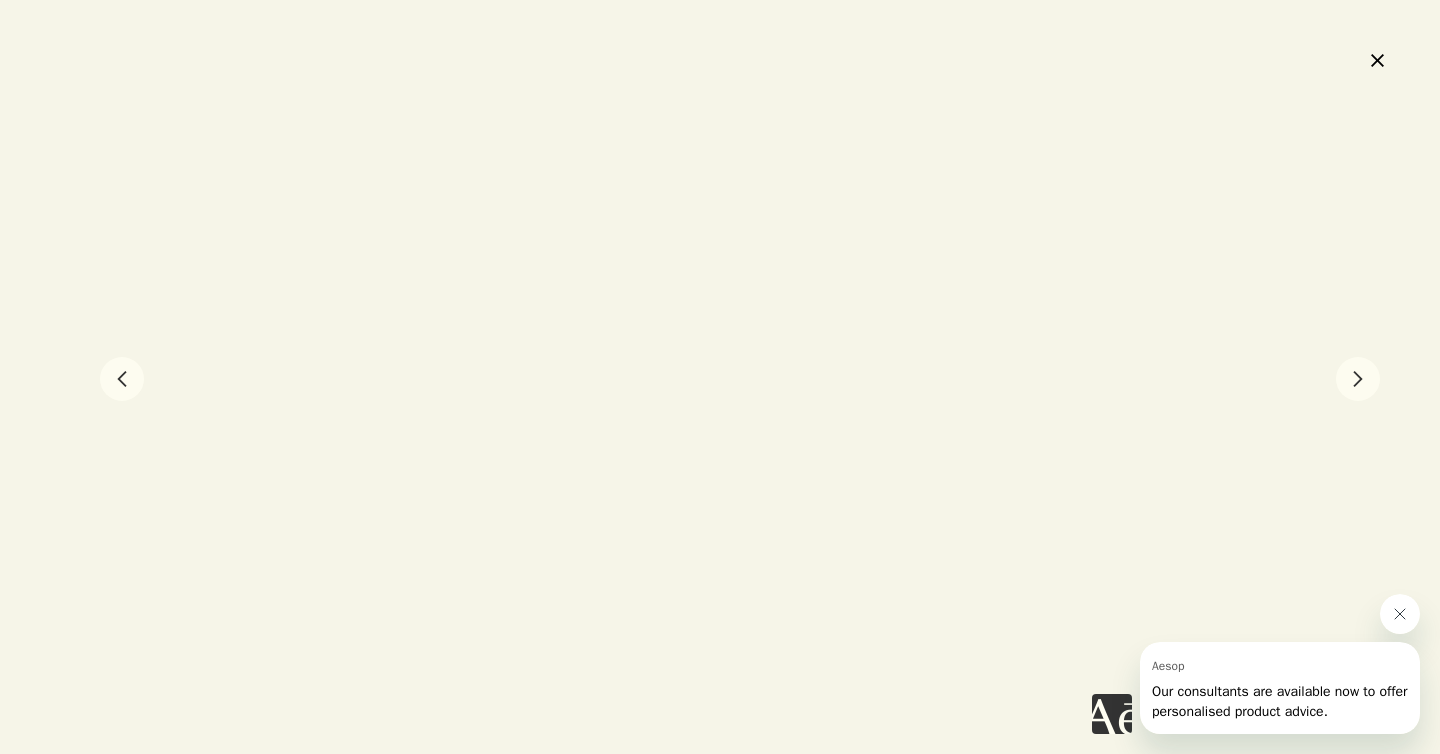 click on "close" at bounding box center (1377, 60) 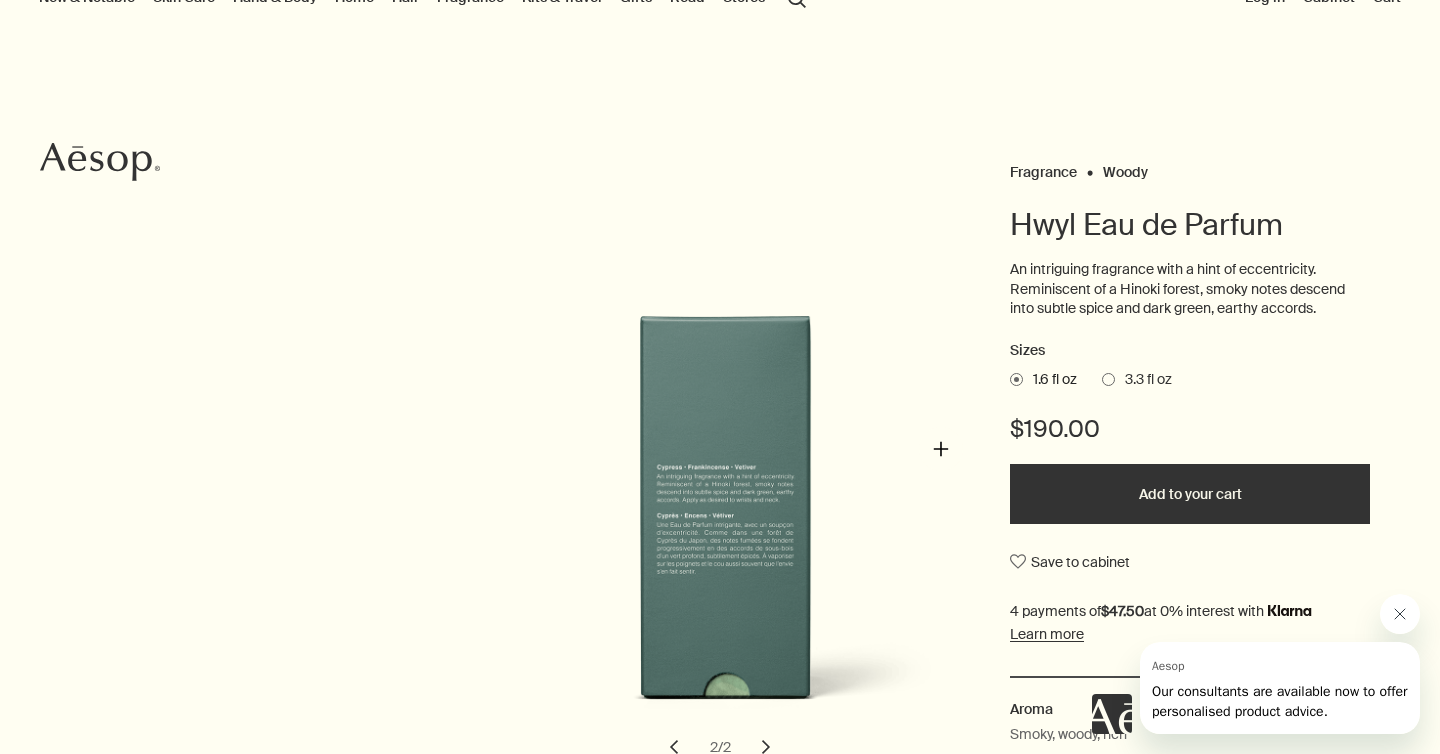 scroll, scrollTop: 0, scrollLeft: 0, axis: both 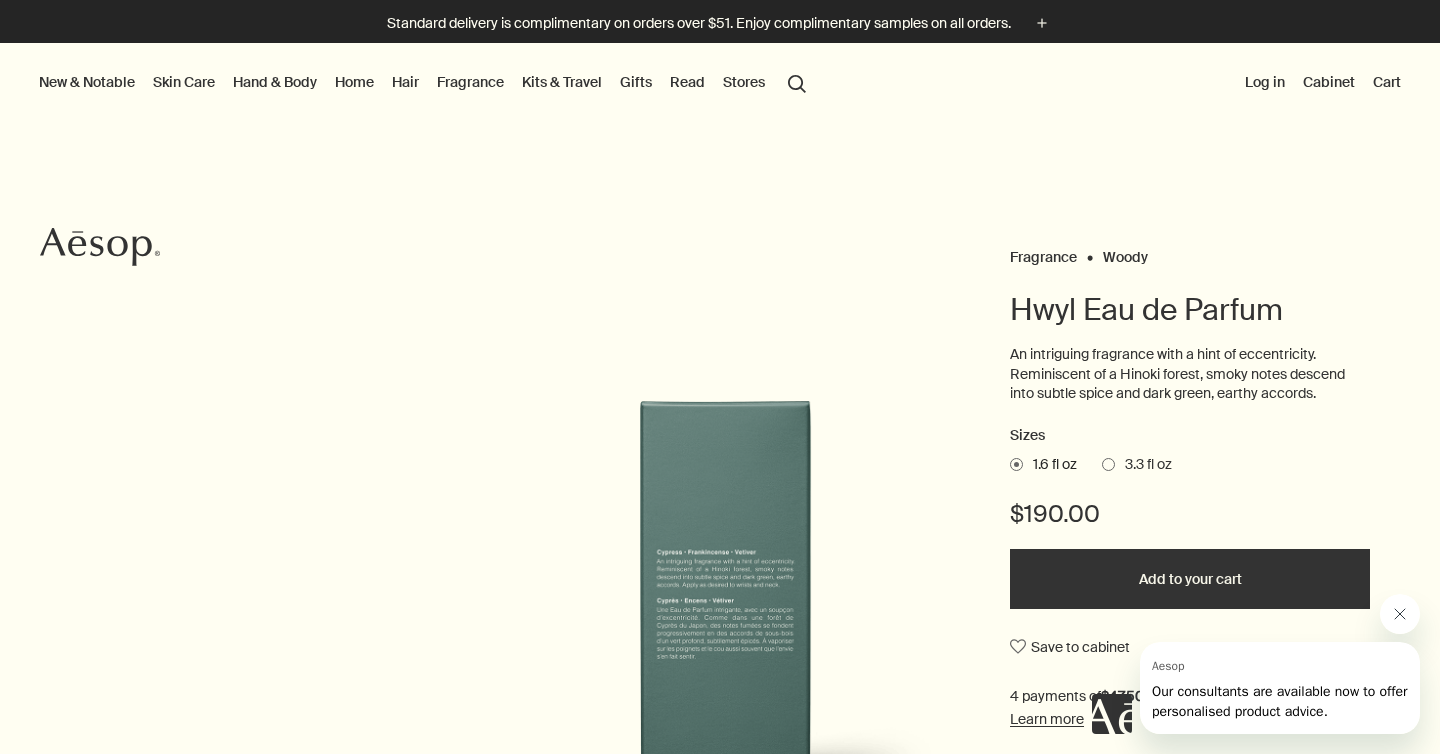 click on "Home" at bounding box center (354, 82) 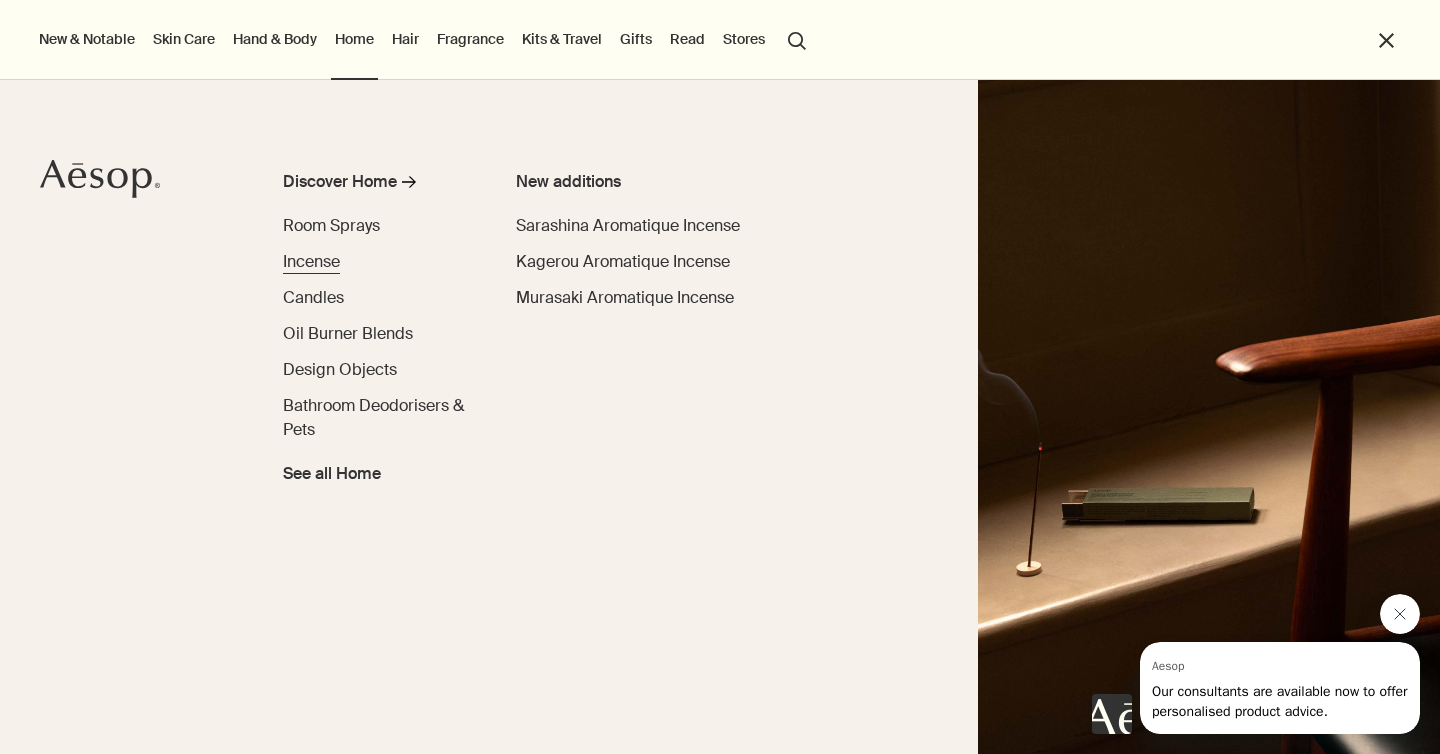 click on "Incense" at bounding box center [311, 261] 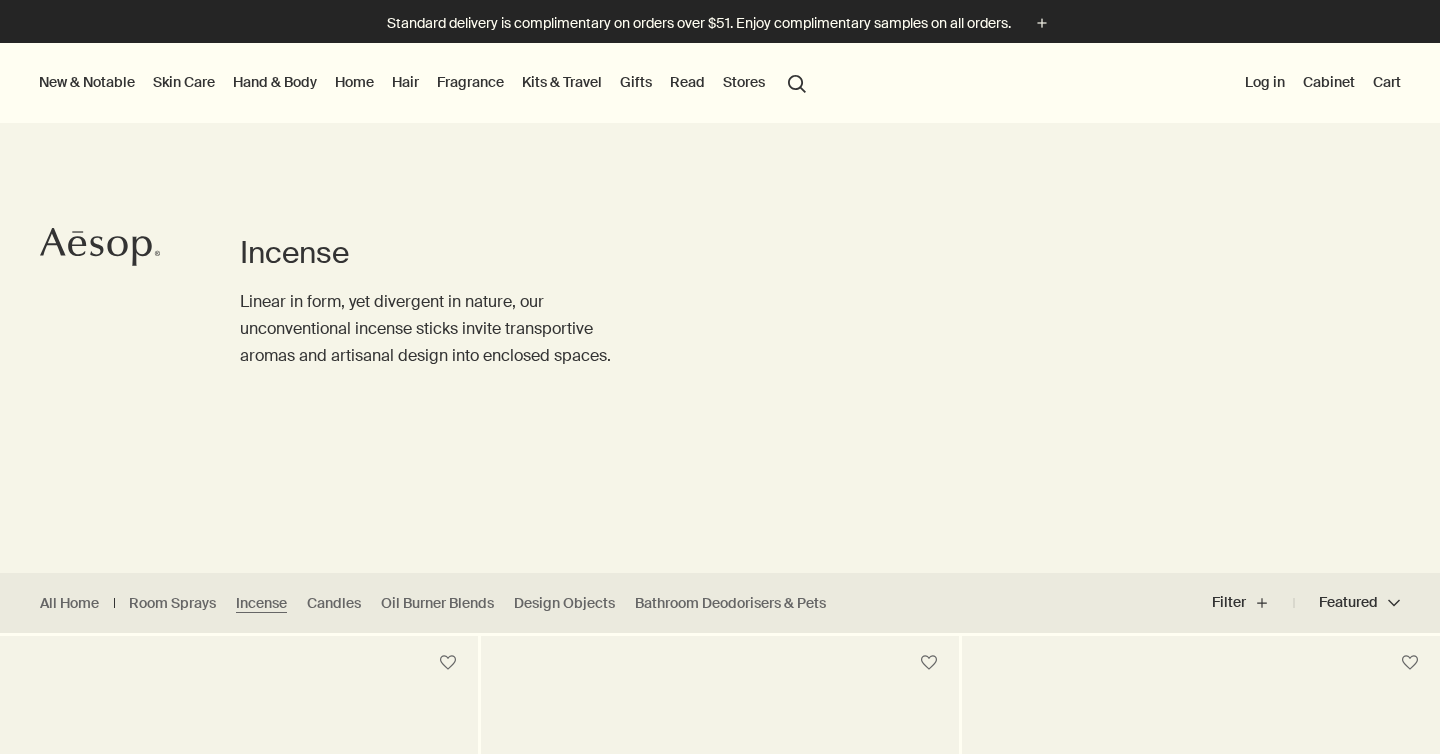 scroll, scrollTop: 0, scrollLeft: 0, axis: both 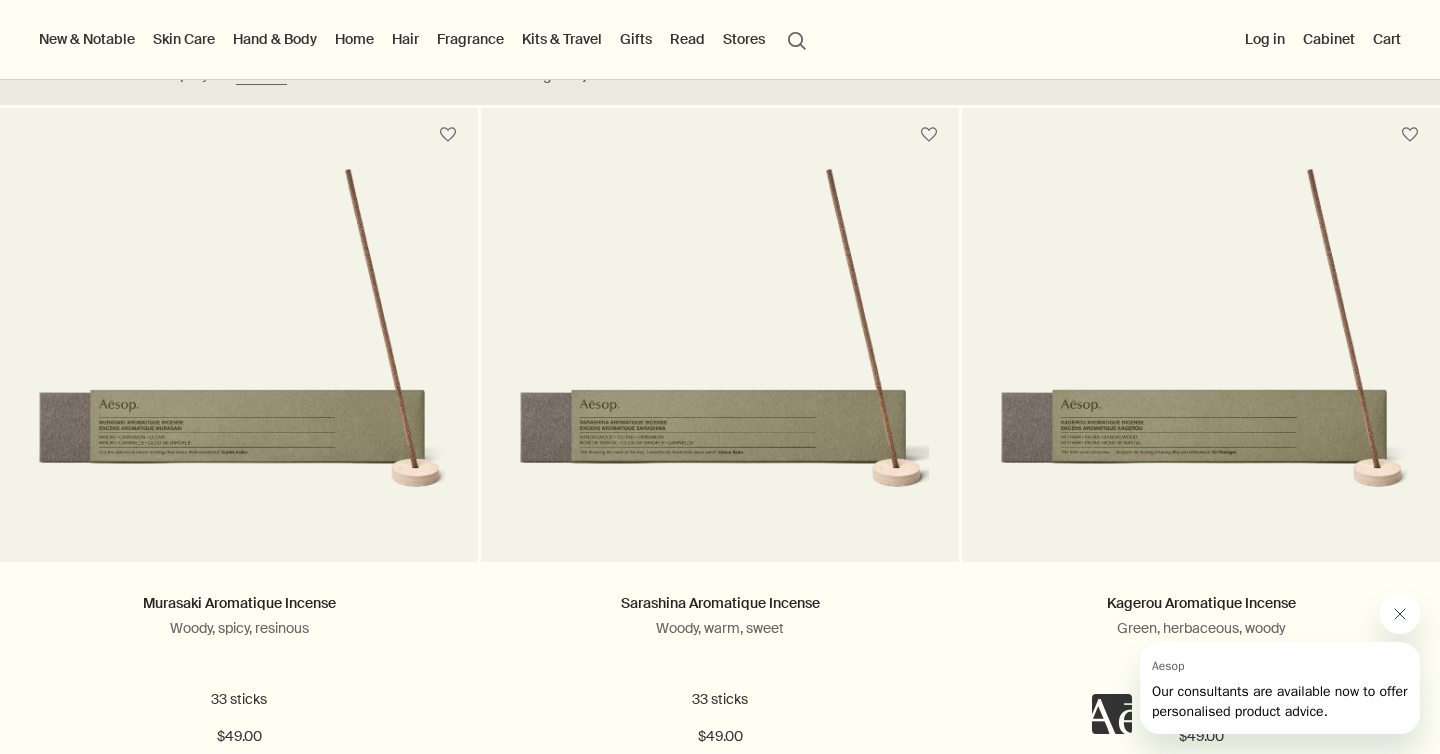 click on "Home" at bounding box center (354, 39) 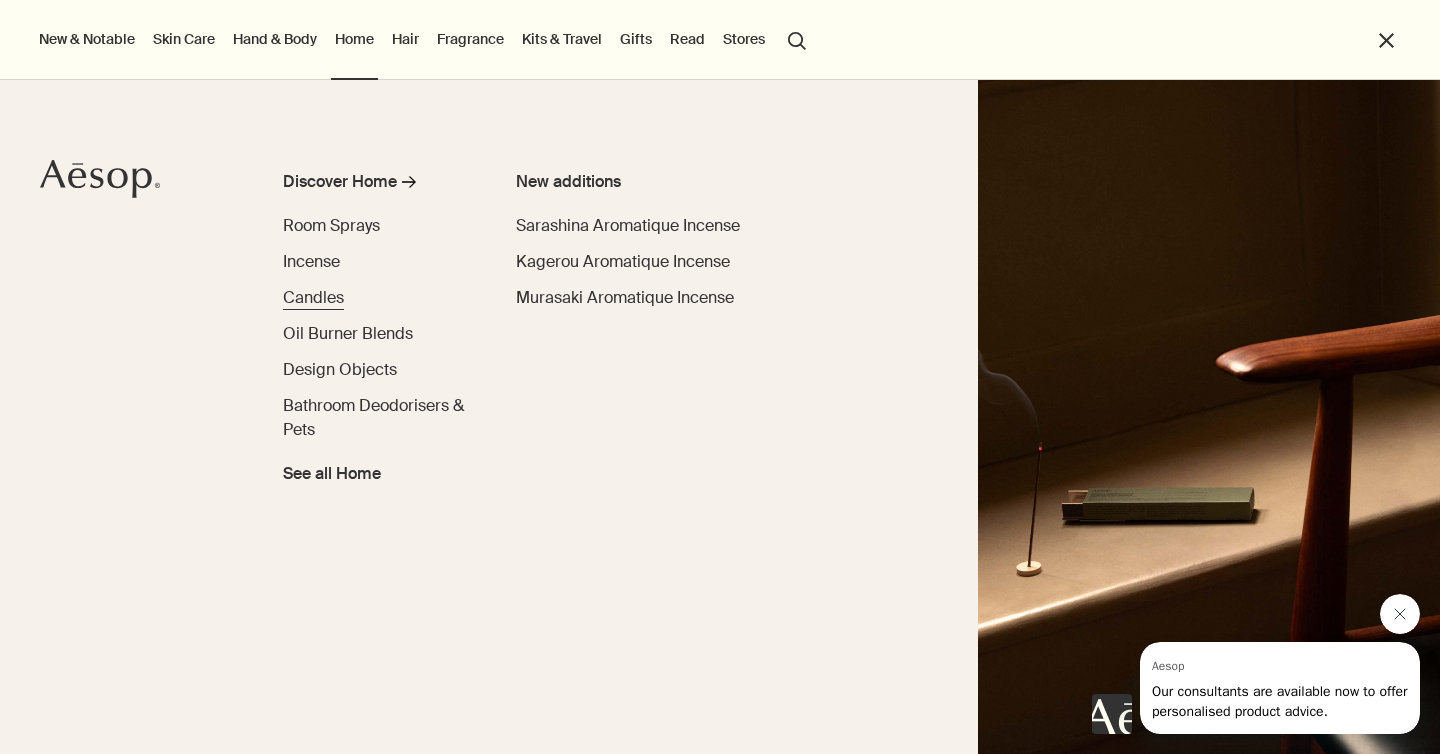 click on "Candles" at bounding box center (313, 297) 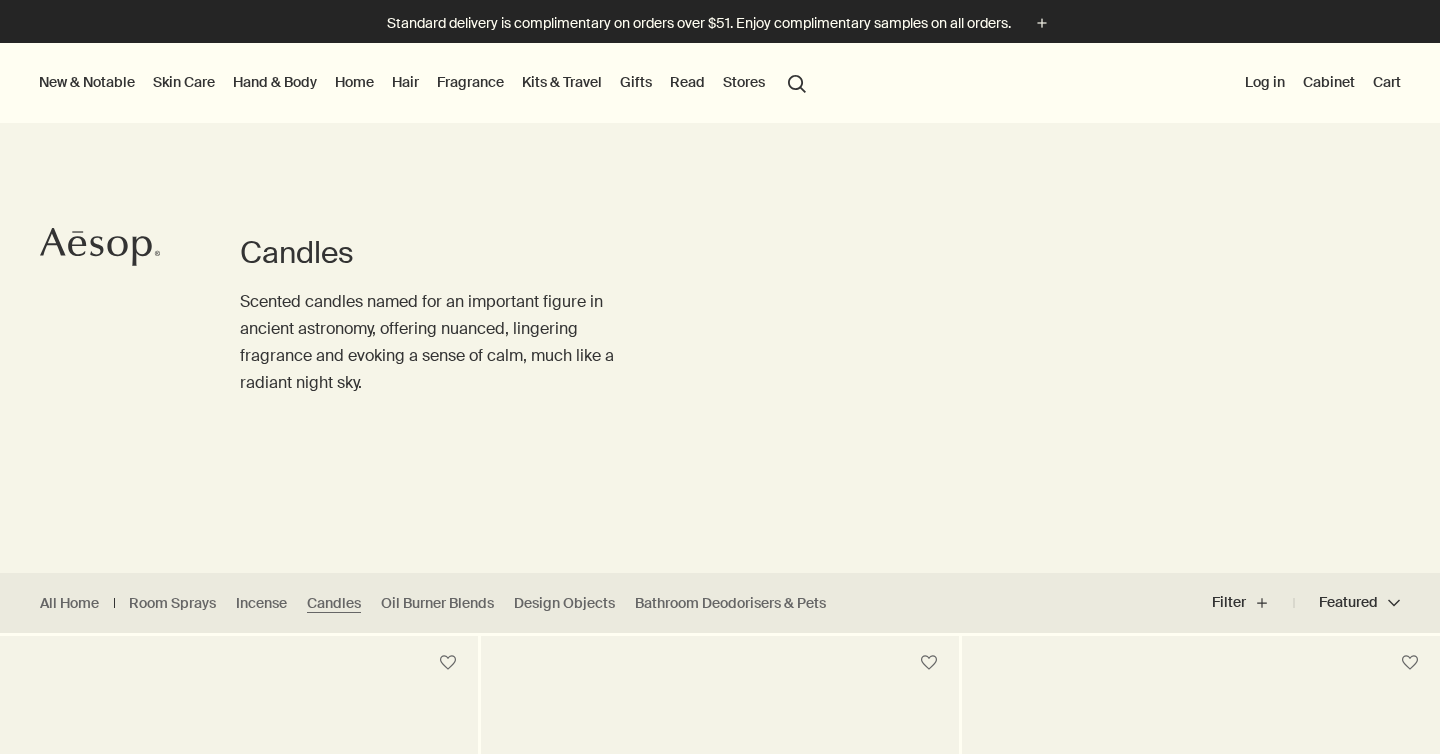 scroll, scrollTop: 0, scrollLeft: 0, axis: both 